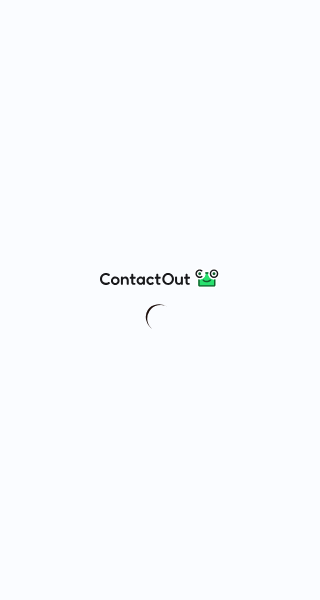 scroll, scrollTop: 0, scrollLeft: 0, axis: both 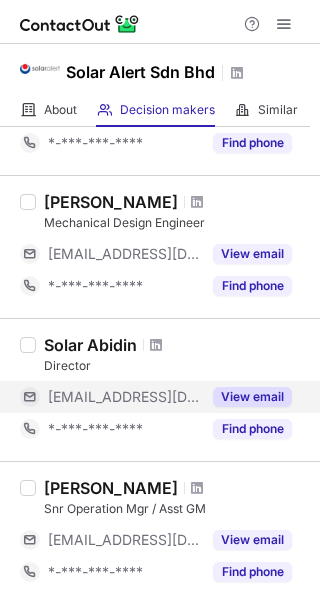 click on "View email" at bounding box center (252, 397) 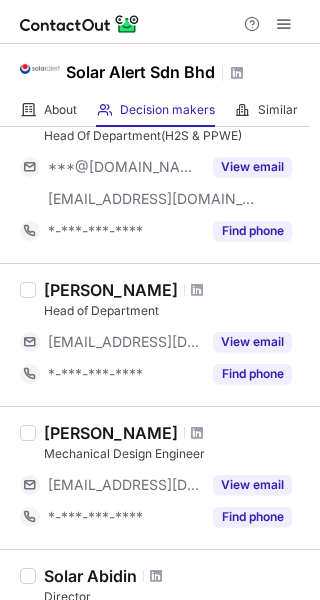 scroll, scrollTop: 127, scrollLeft: 0, axis: vertical 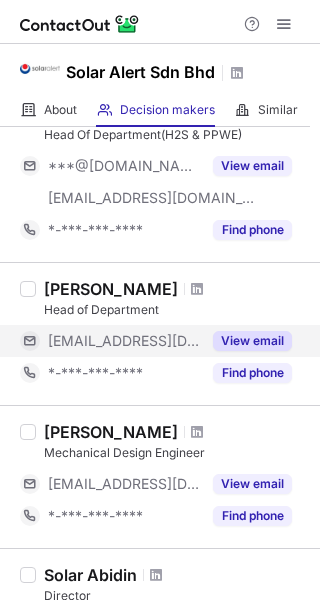 click on "View email" at bounding box center (252, 341) 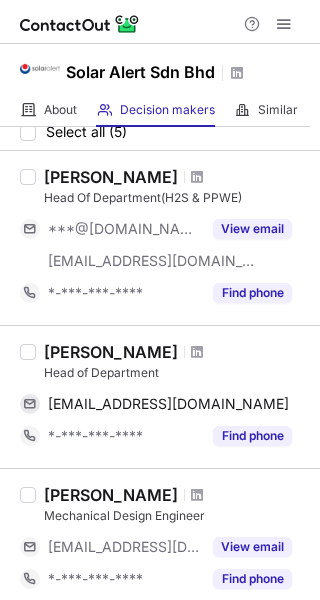 scroll, scrollTop: 0, scrollLeft: 0, axis: both 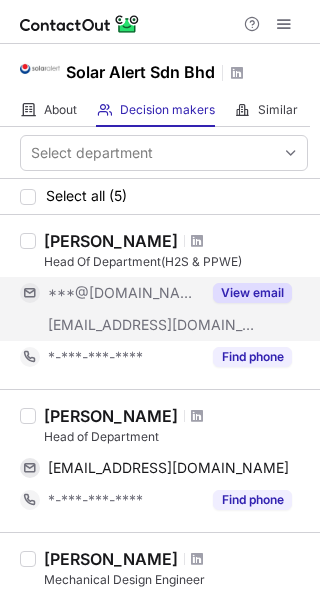click on "View email" at bounding box center (252, 293) 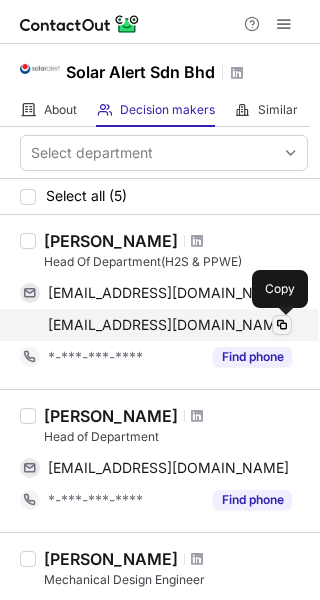 click at bounding box center [282, 325] 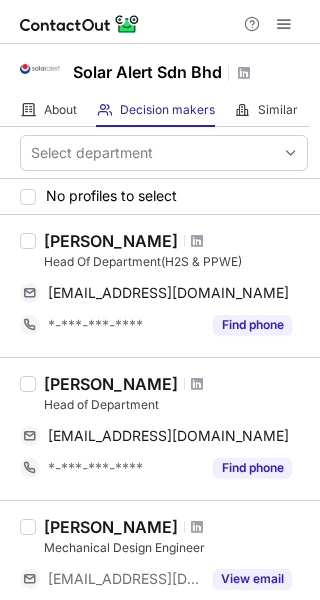 scroll, scrollTop: 0, scrollLeft: 0, axis: both 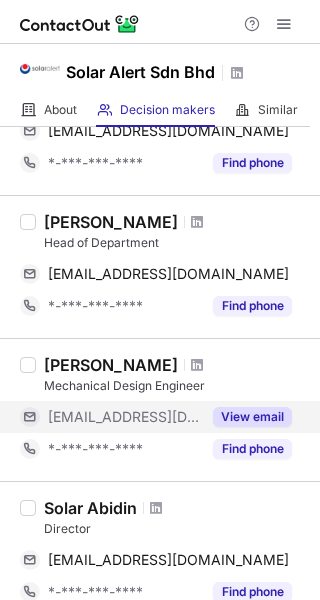 click on "View email" at bounding box center (246, 417) 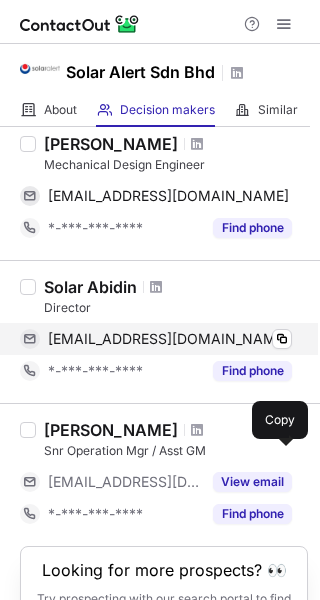 scroll, scrollTop: 385, scrollLeft: 0, axis: vertical 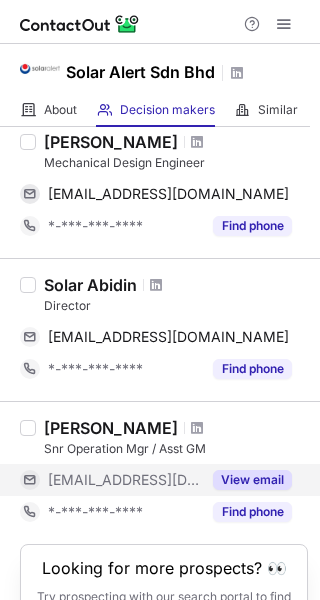 click on "View email" at bounding box center (252, 480) 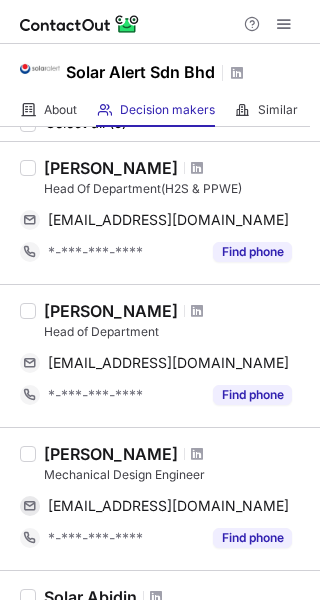 scroll, scrollTop: 0, scrollLeft: 0, axis: both 